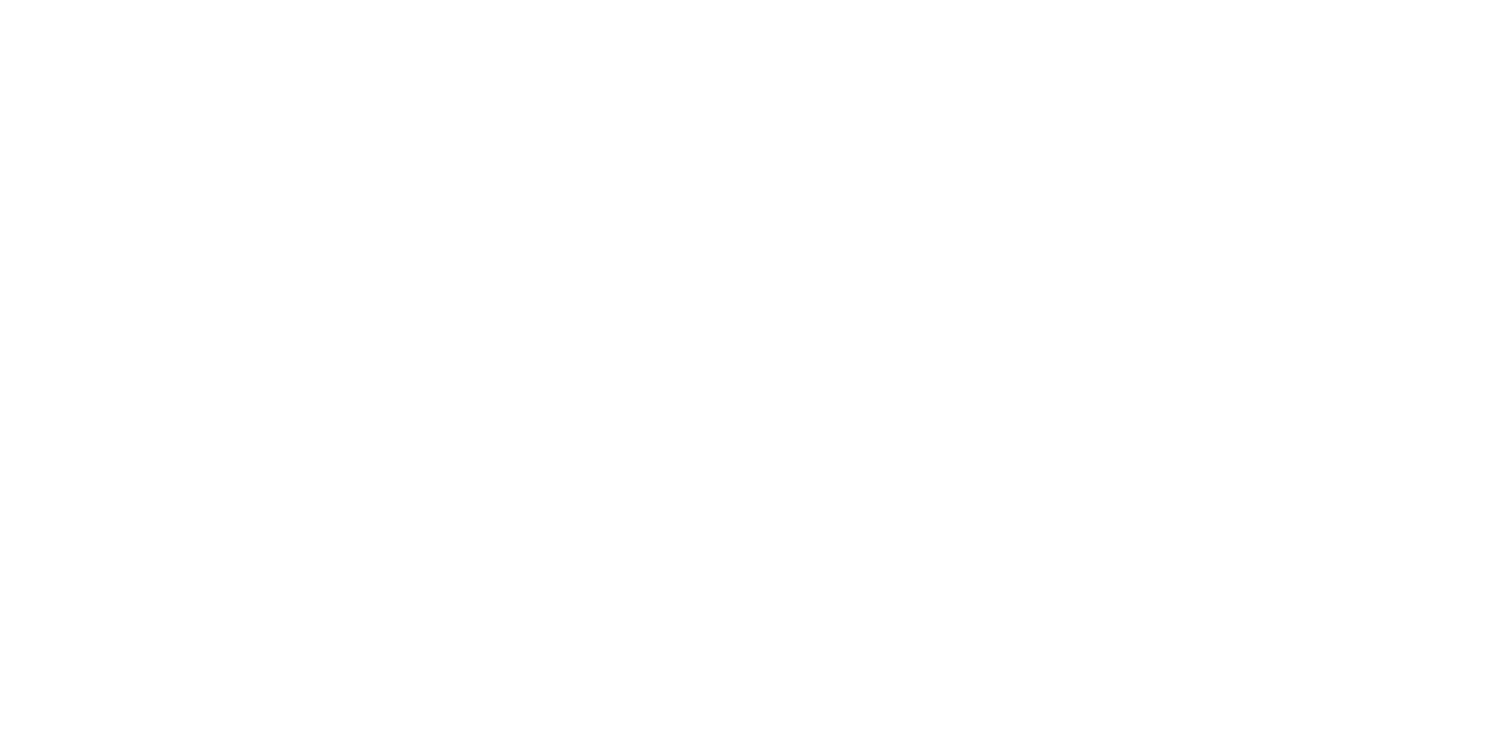 scroll, scrollTop: 0, scrollLeft: 0, axis: both 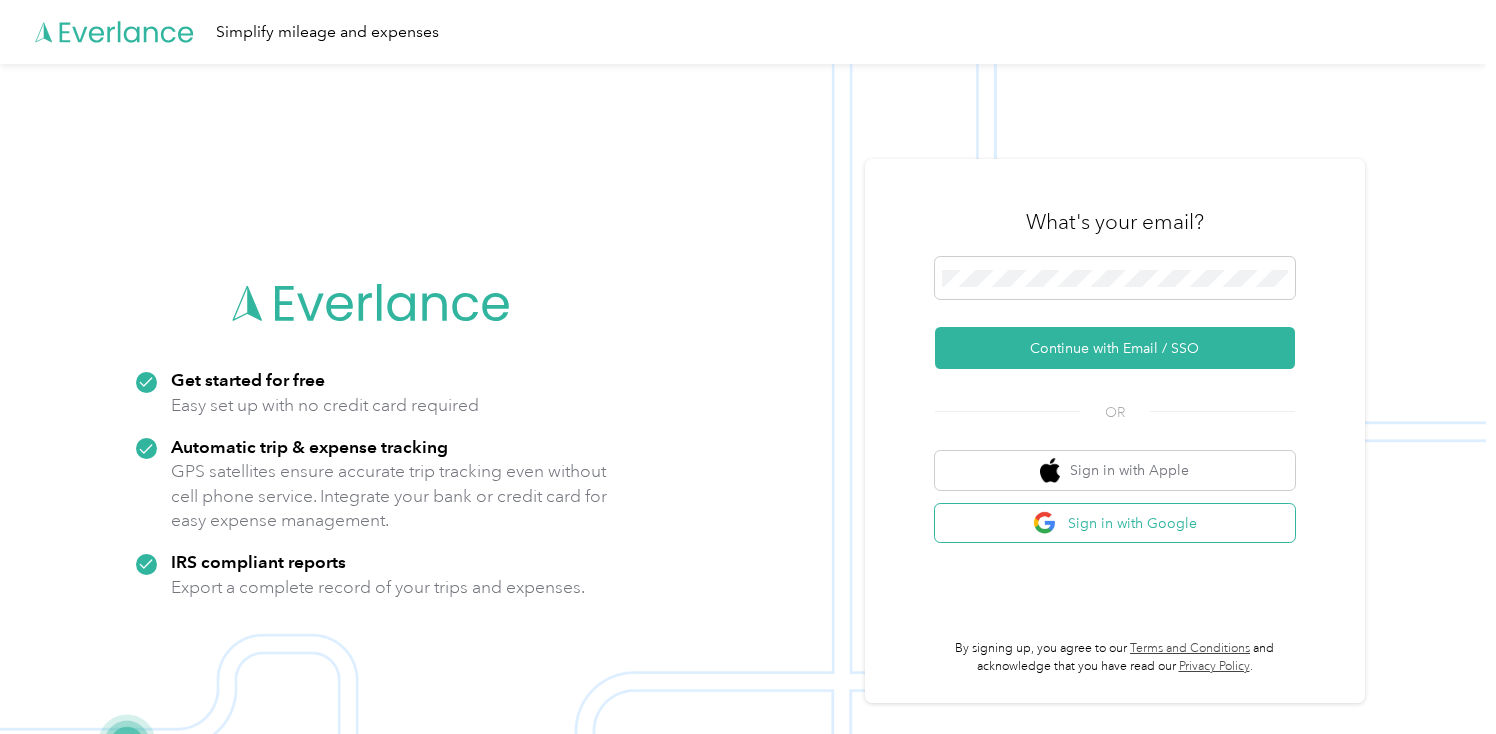 click on "Sign in with Google" at bounding box center (1115, 523) 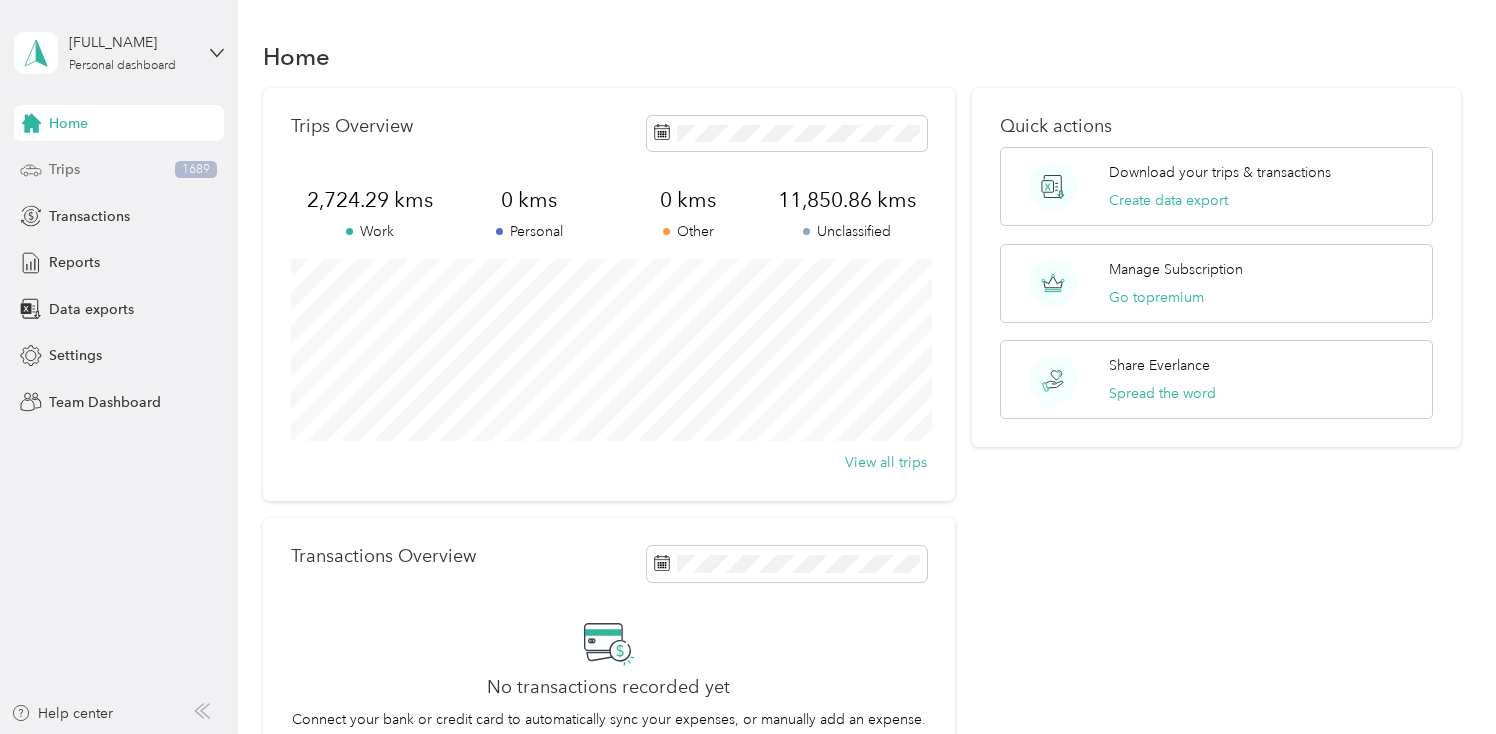 click on "Trips 1689" at bounding box center [119, 170] 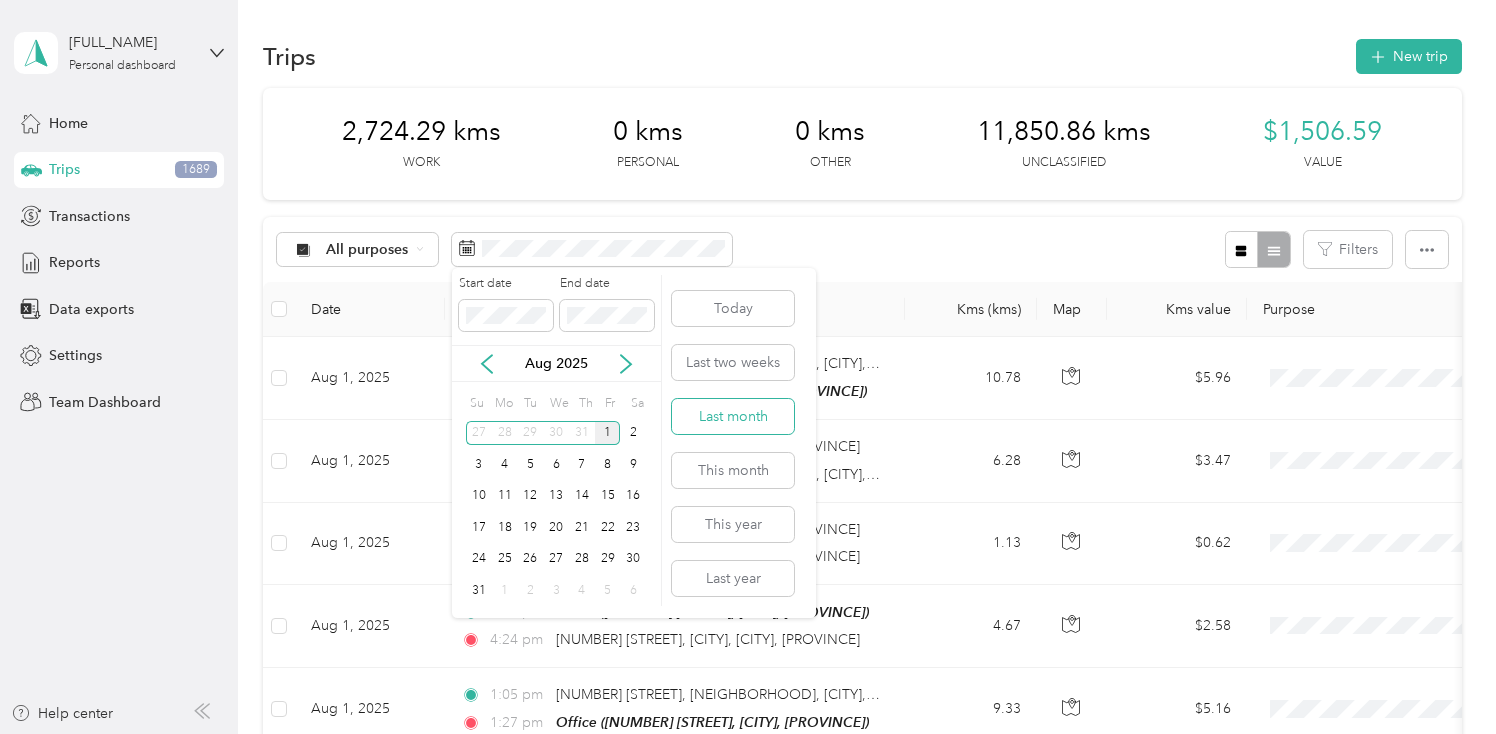 click on "Last month" at bounding box center (733, 416) 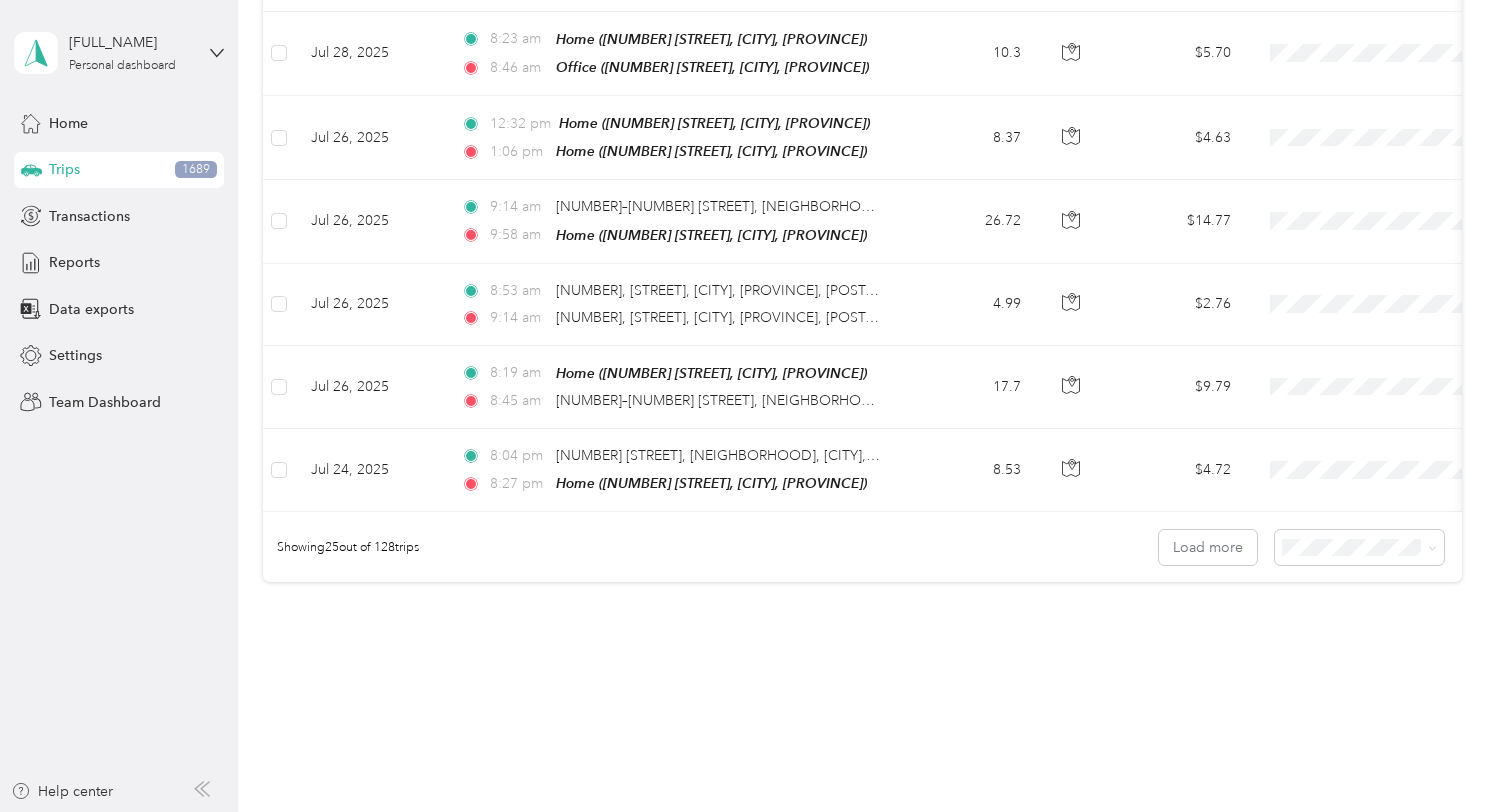 scroll, scrollTop: 1941, scrollLeft: 0, axis: vertical 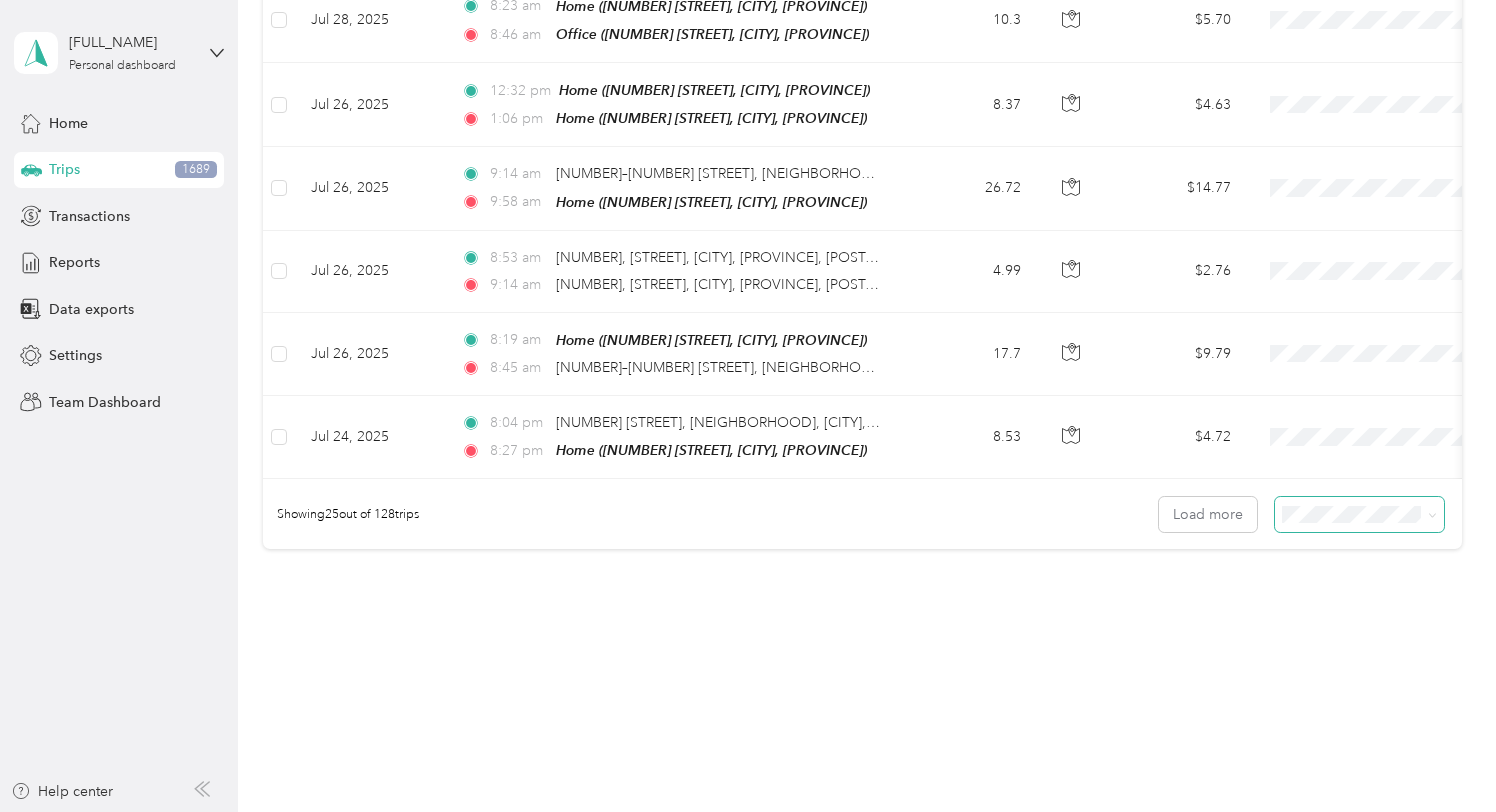 click at bounding box center (1360, 514) 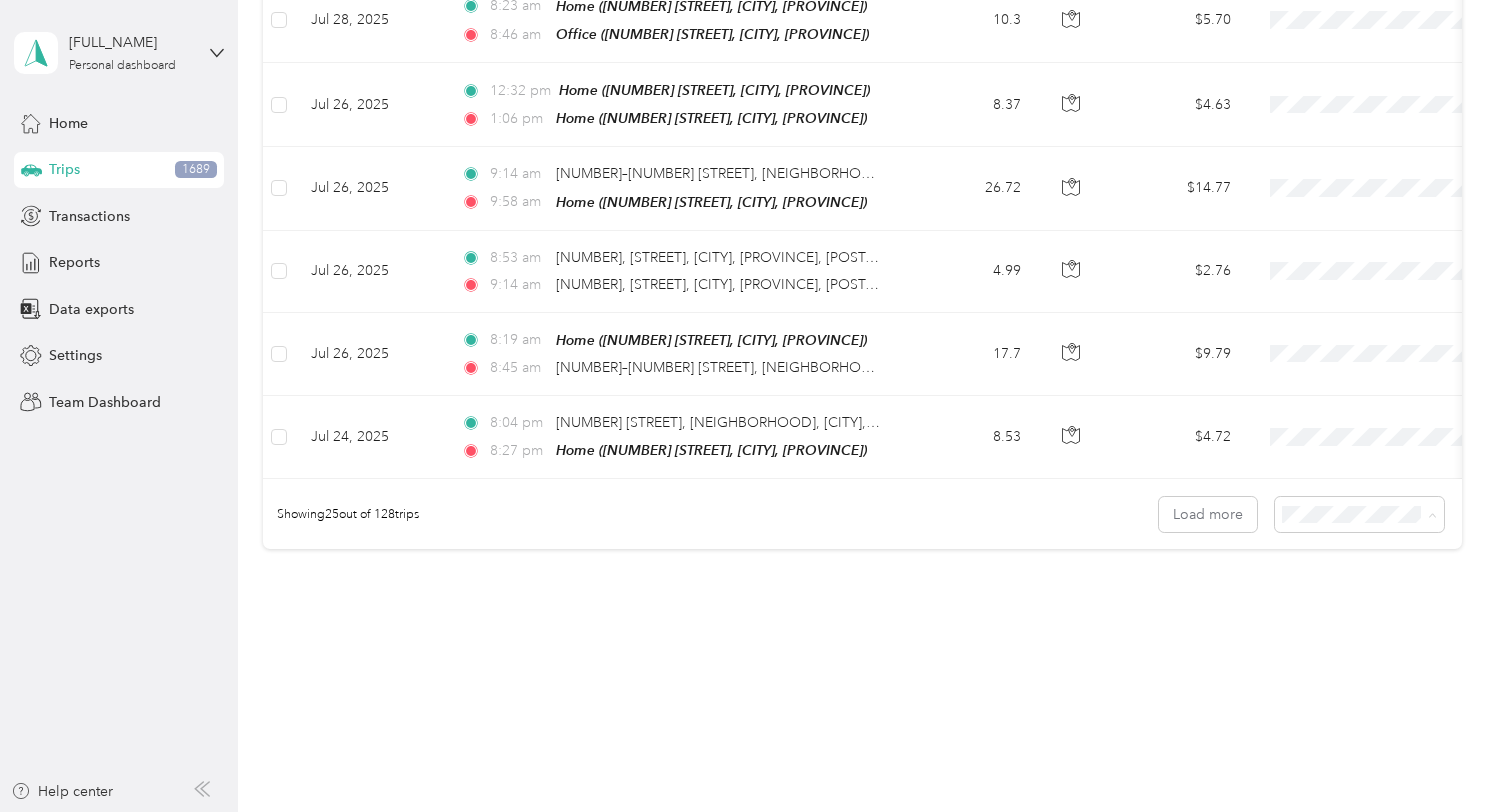 click on "100 per load" at bounding box center (1370, 607) 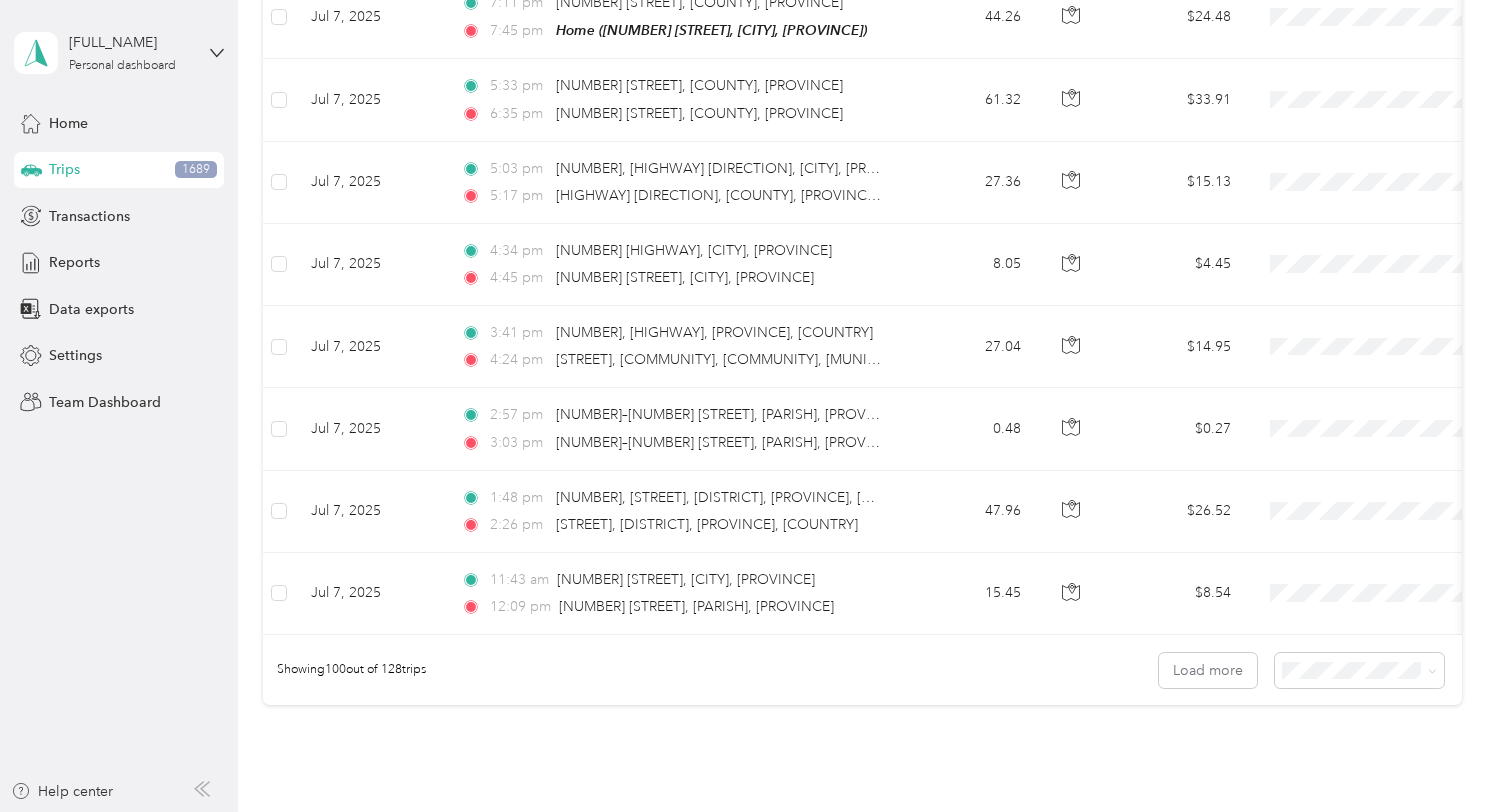 scroll, scrollTop: 8142, scrollLeft: 0, axis: vertical 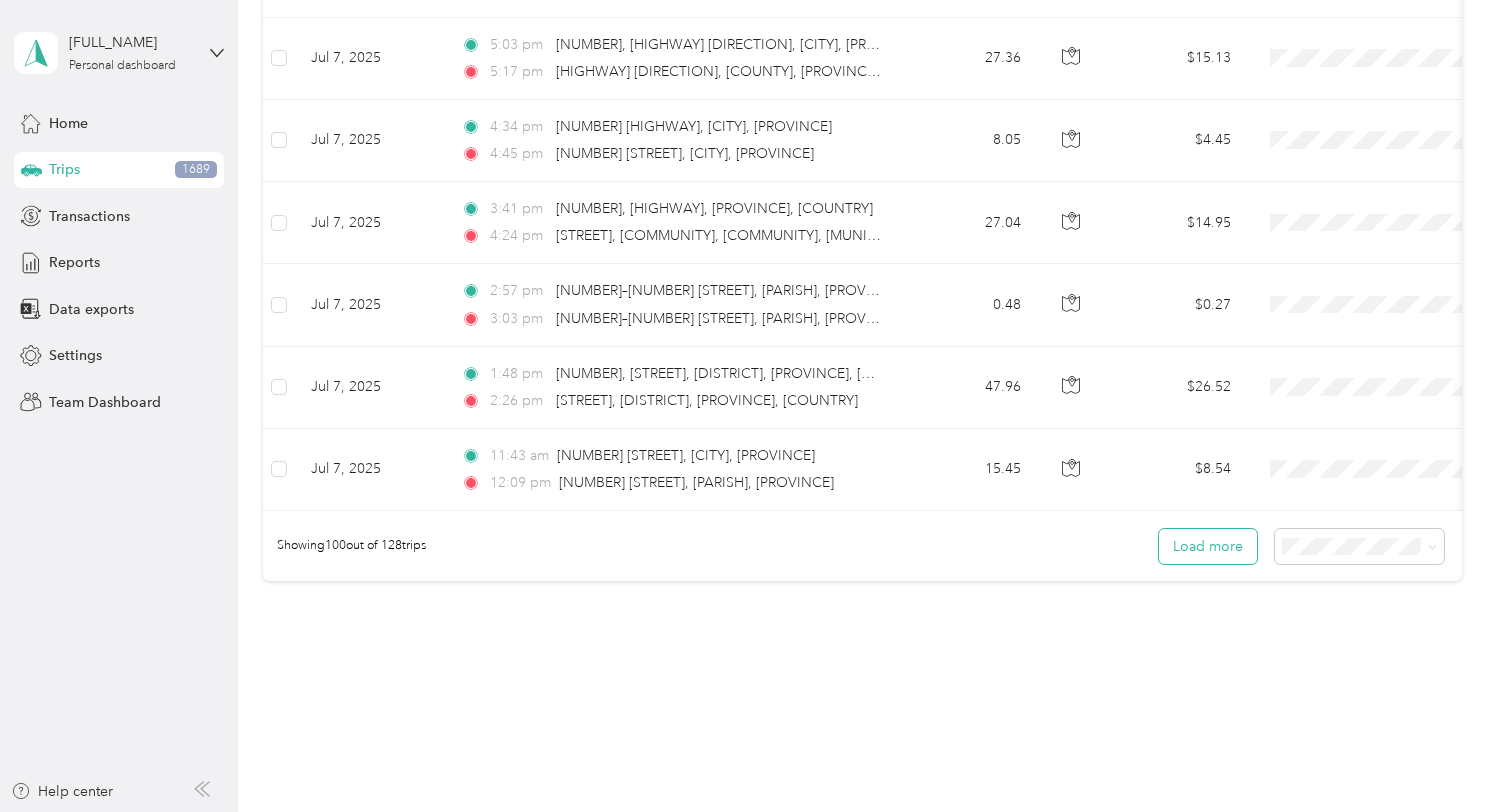 click on "Load more" at bounding box center (1208, 546) 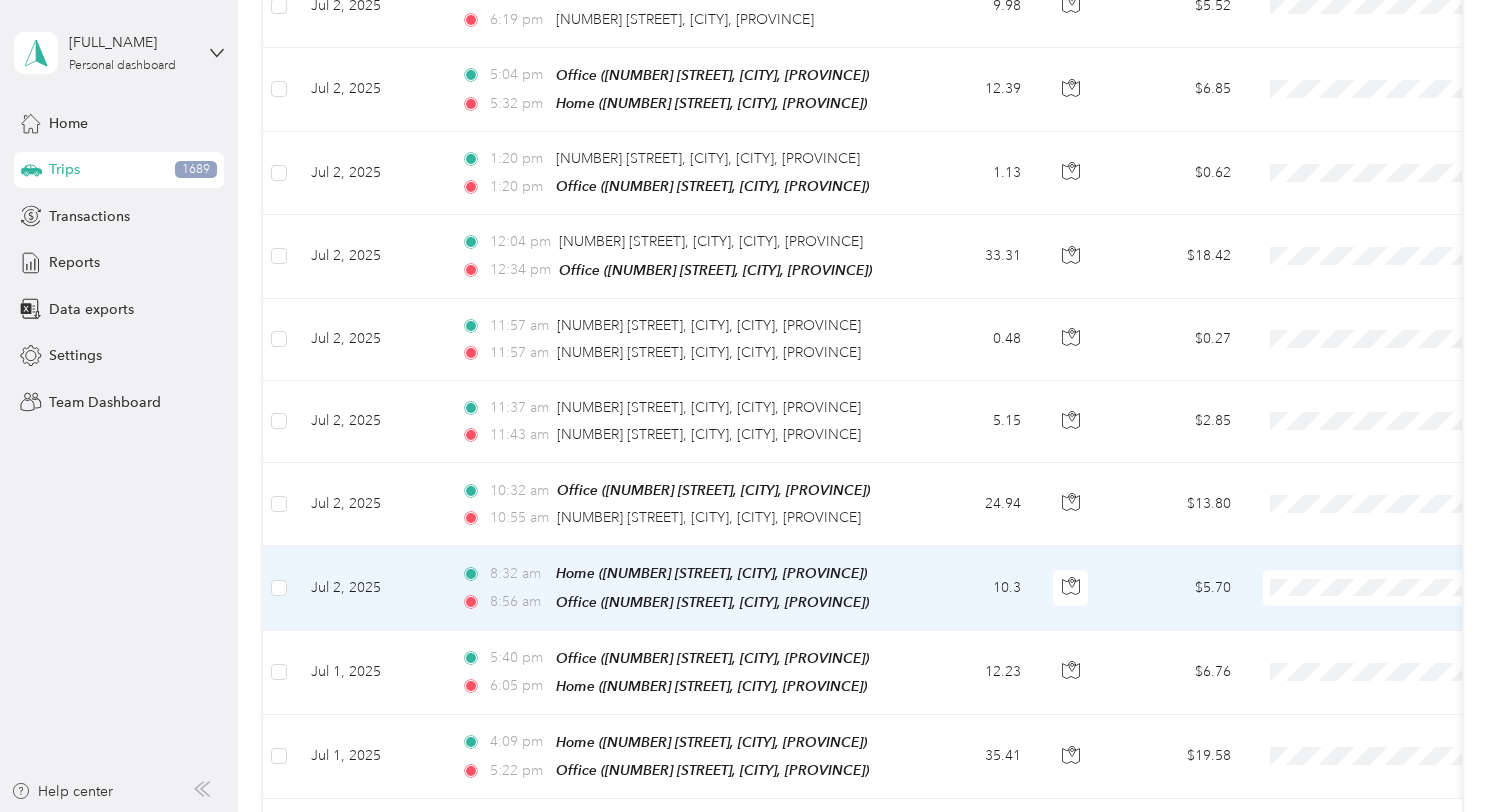 scroll, scrollTop: 10185, scrollLeft: 0, axis: vertical 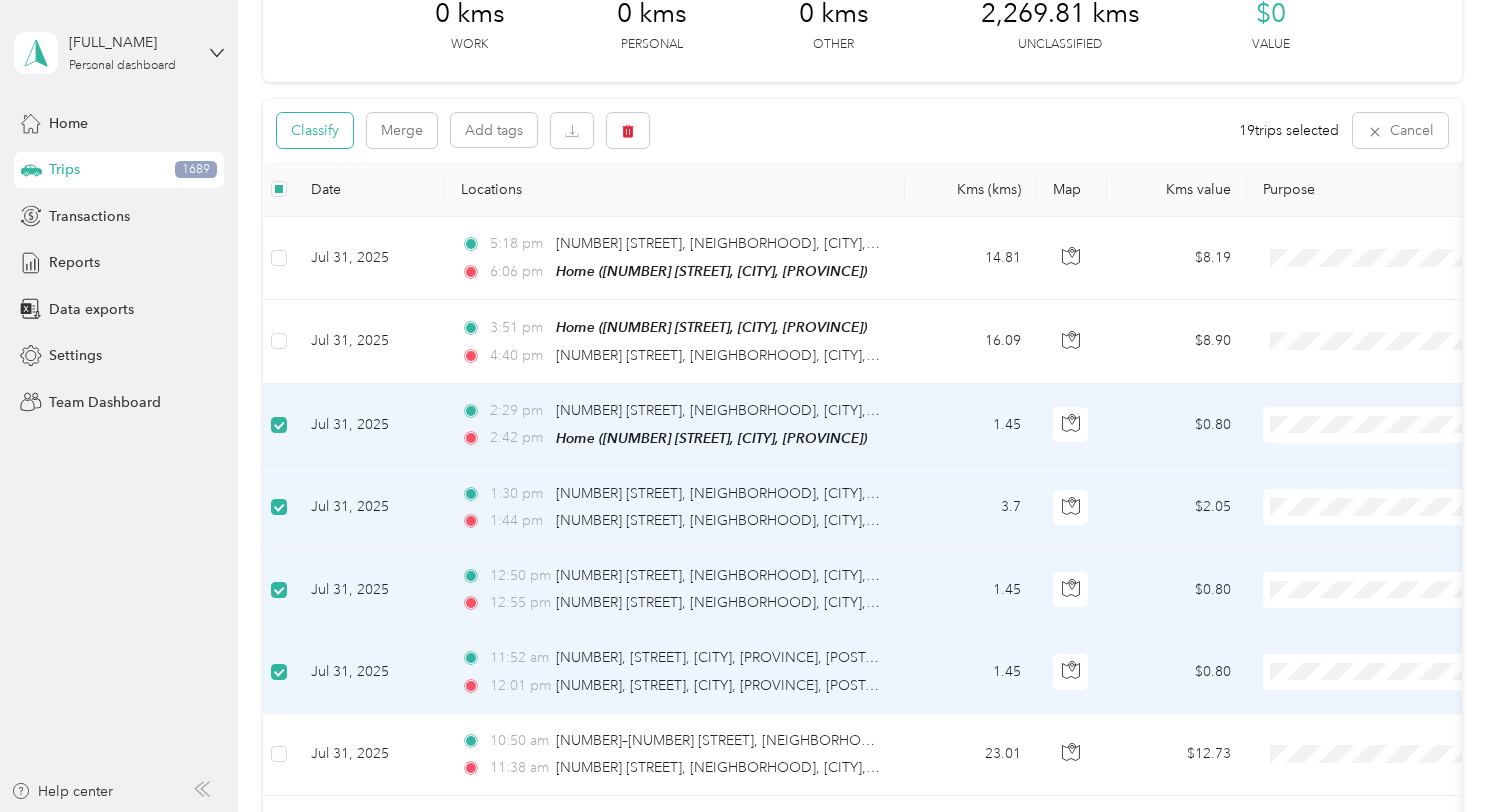 click on "Classify" at bounding box center [315, 130] 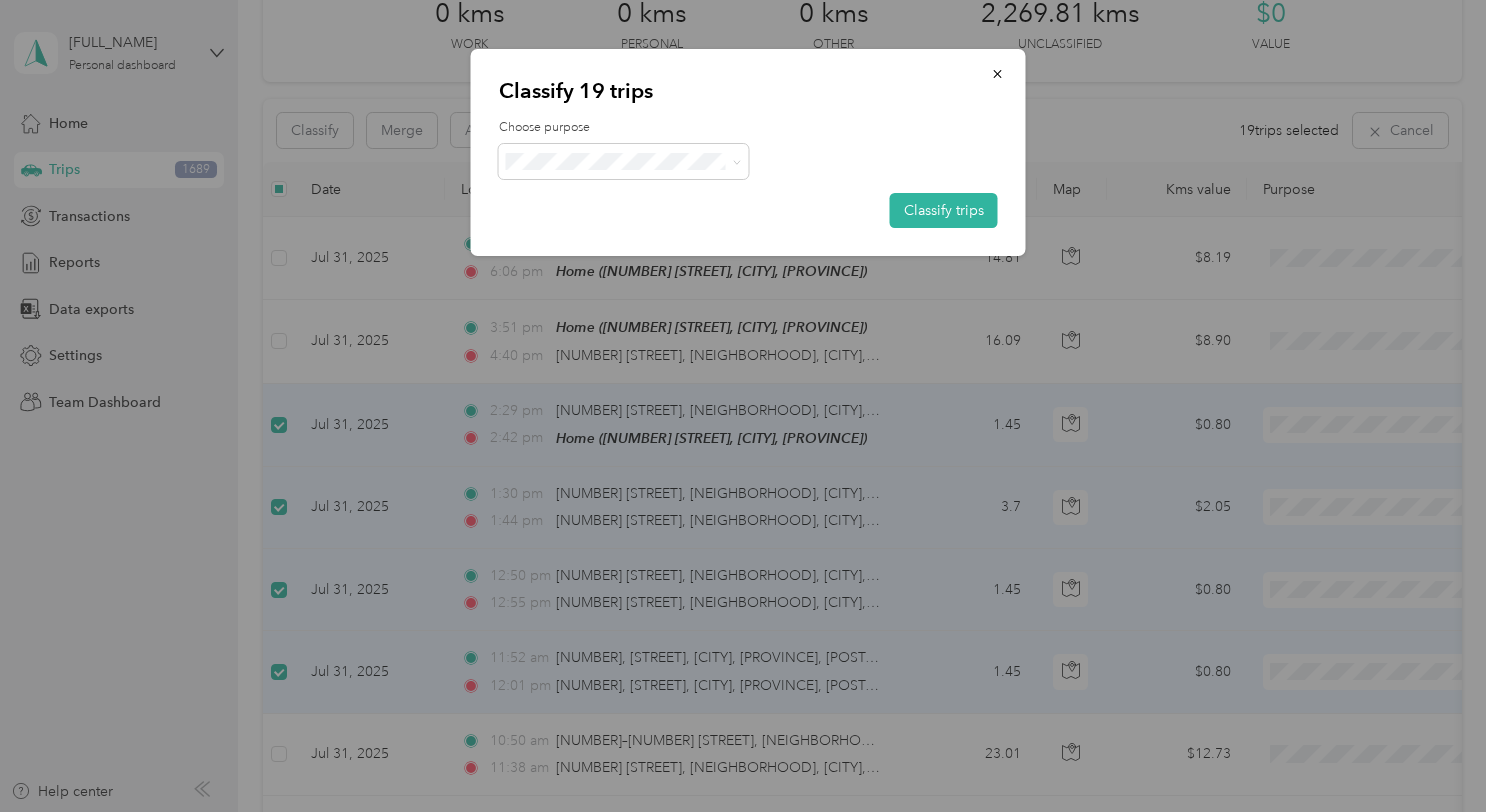 click on "Work" at bounding box center (624, 190) 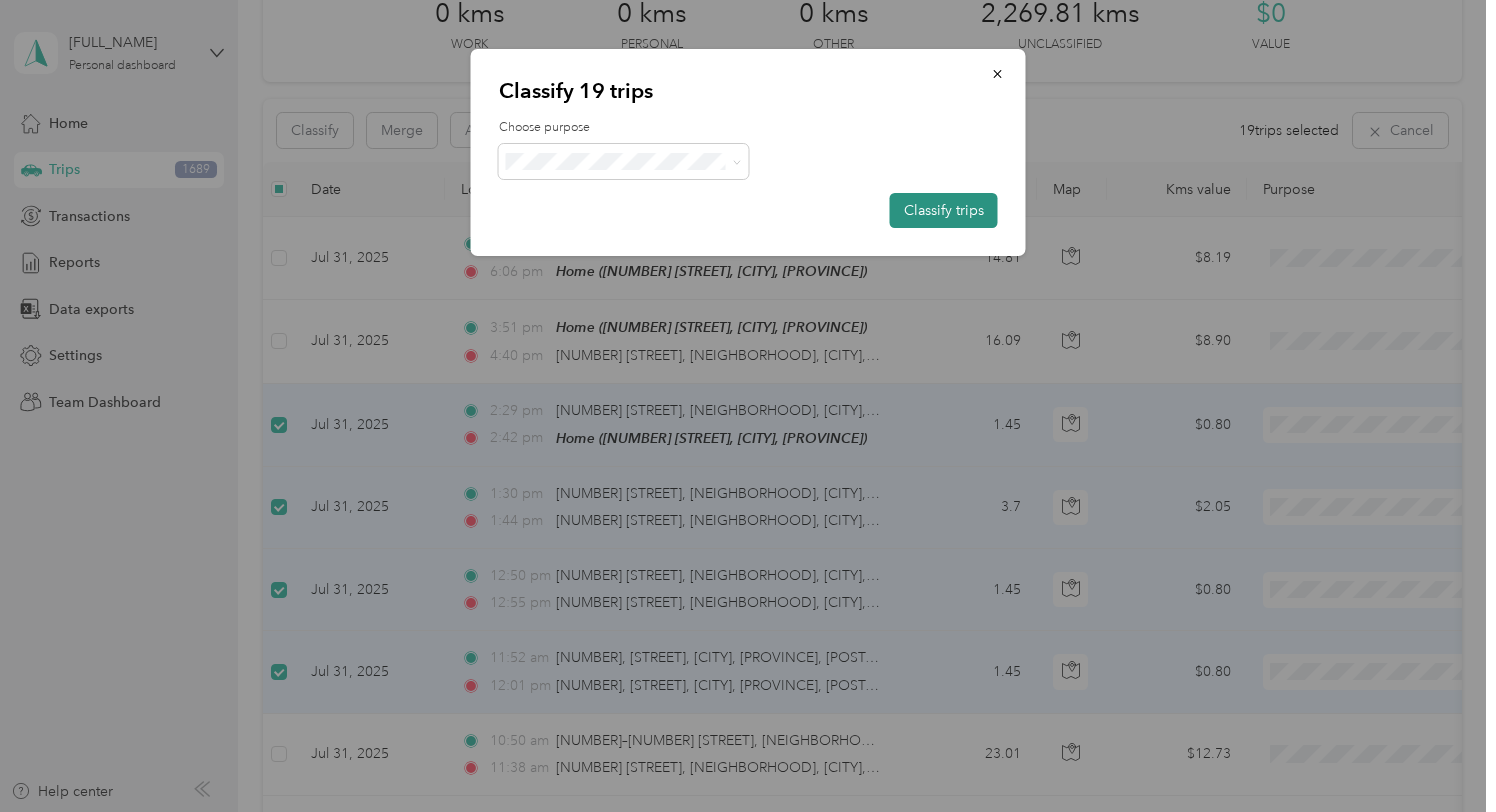 click on "Classify trips" at bounding box center [944, 210] 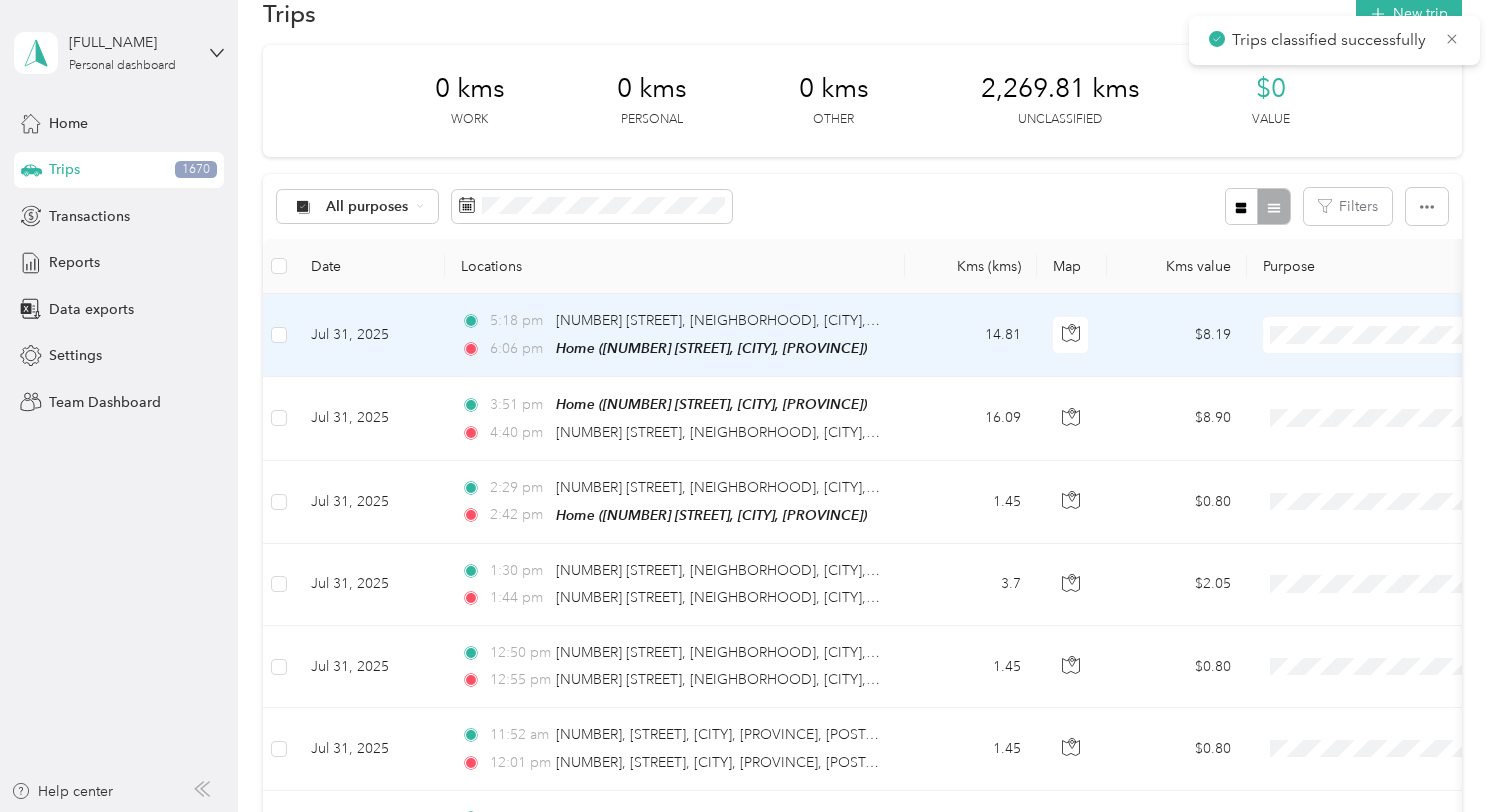 scroll, scrollTop: 0, scrollLeft: 0, axis: both 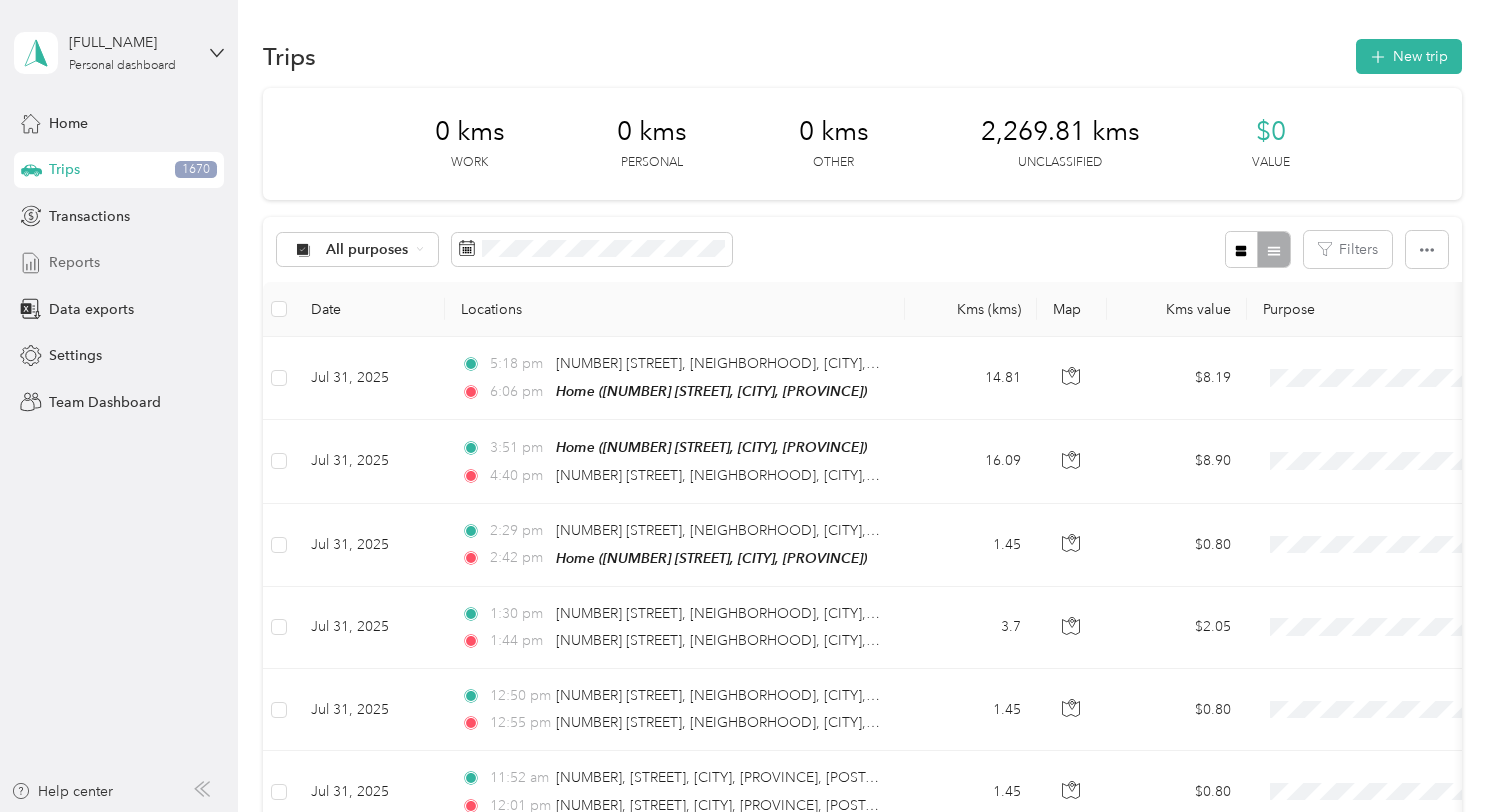 click on "Reports" at bounding box center [119, 263] 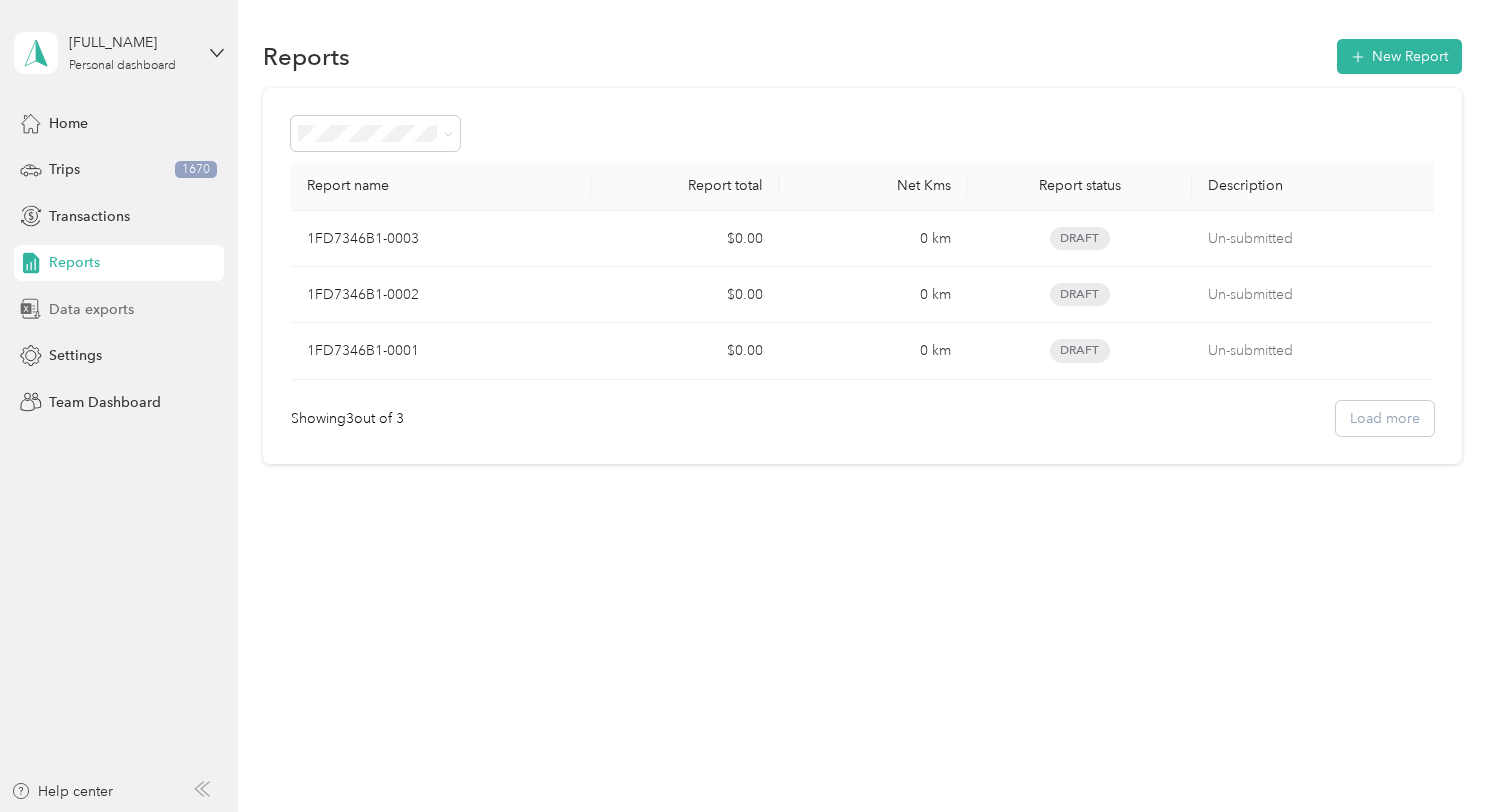 click on "Data exports" at bounding box center [91, 309] 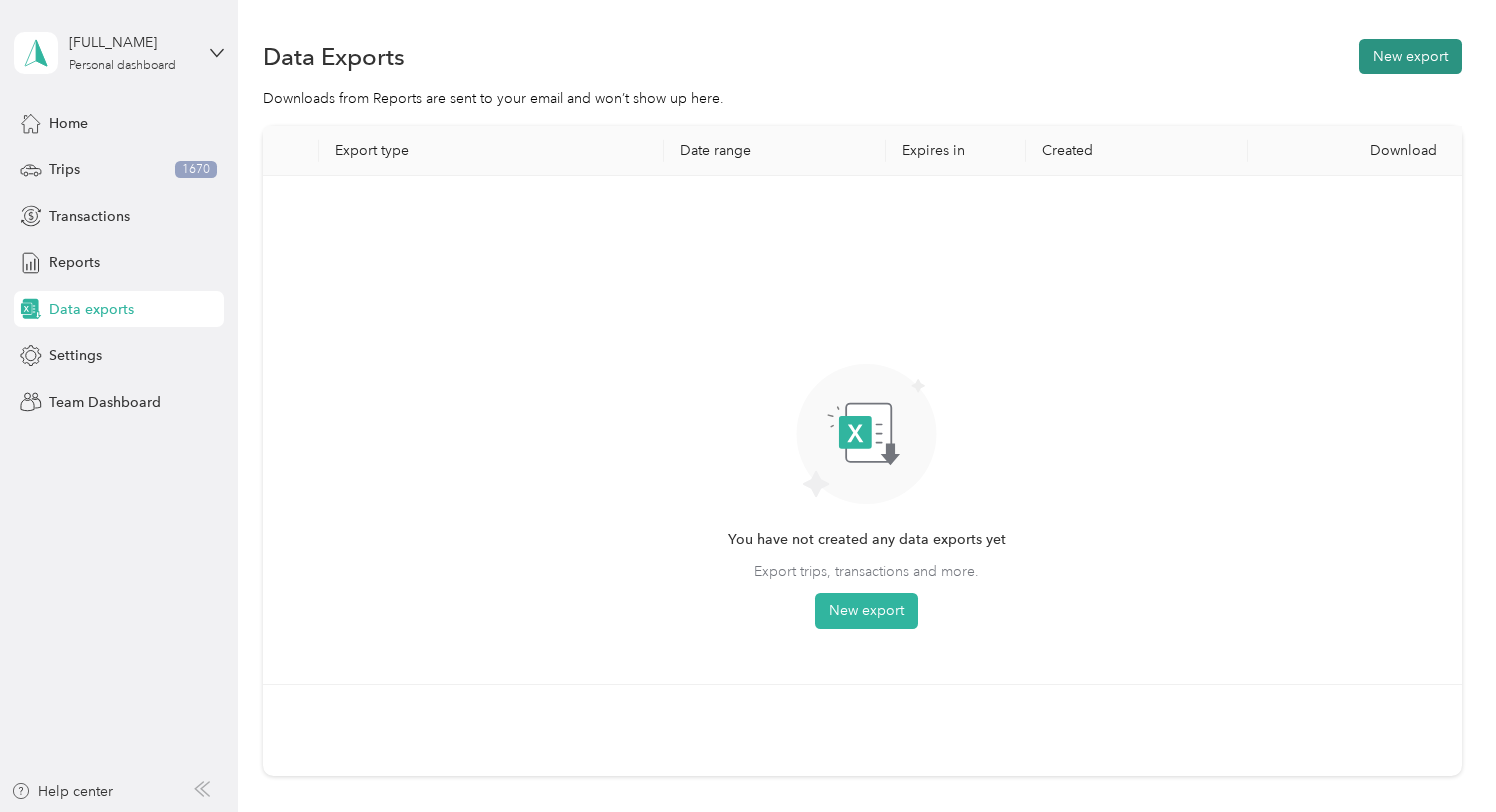 click on "New export" at bounding box center (1410, 56) 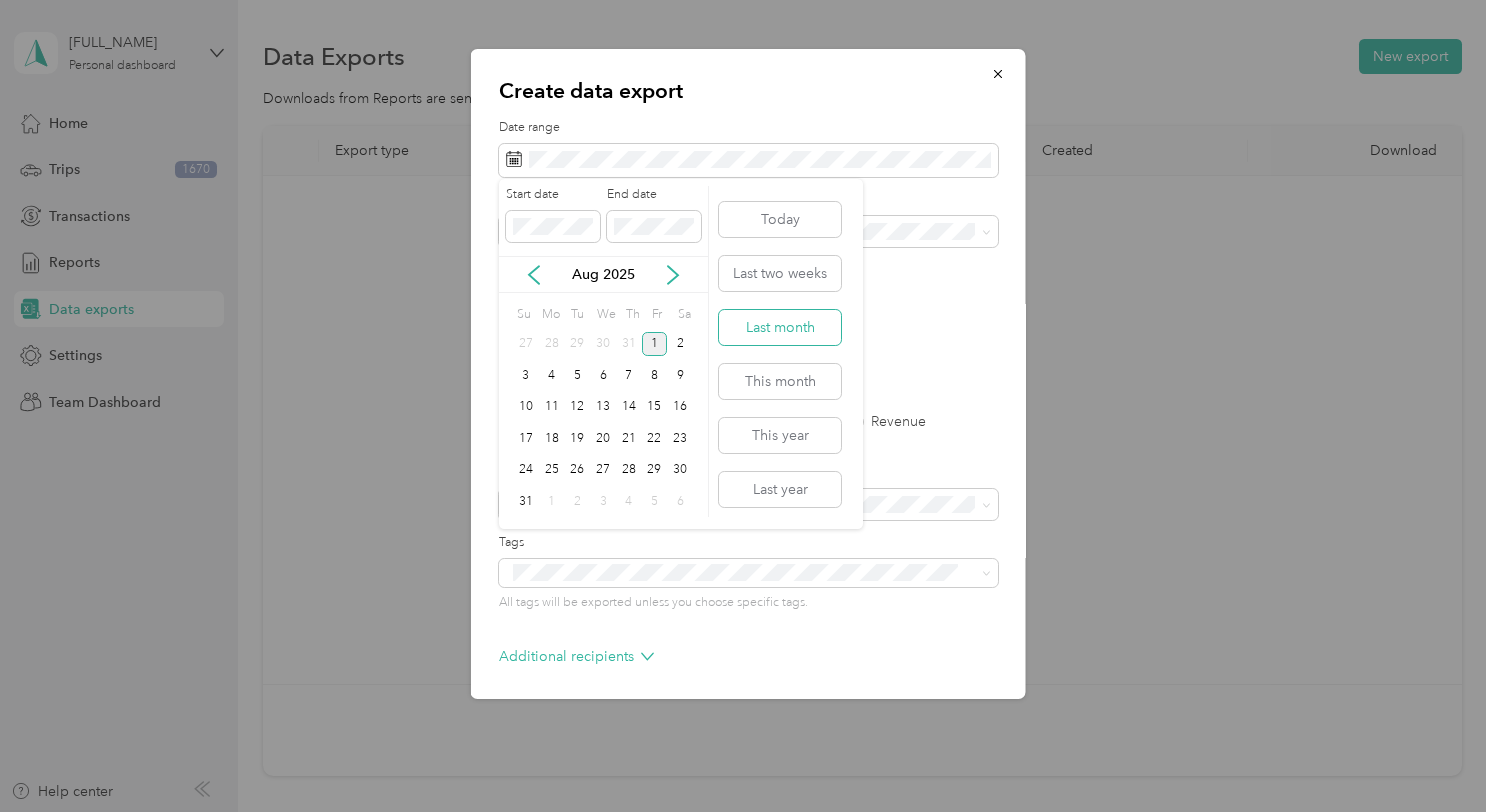 click on "Last month" at bounding box center (780, 327) 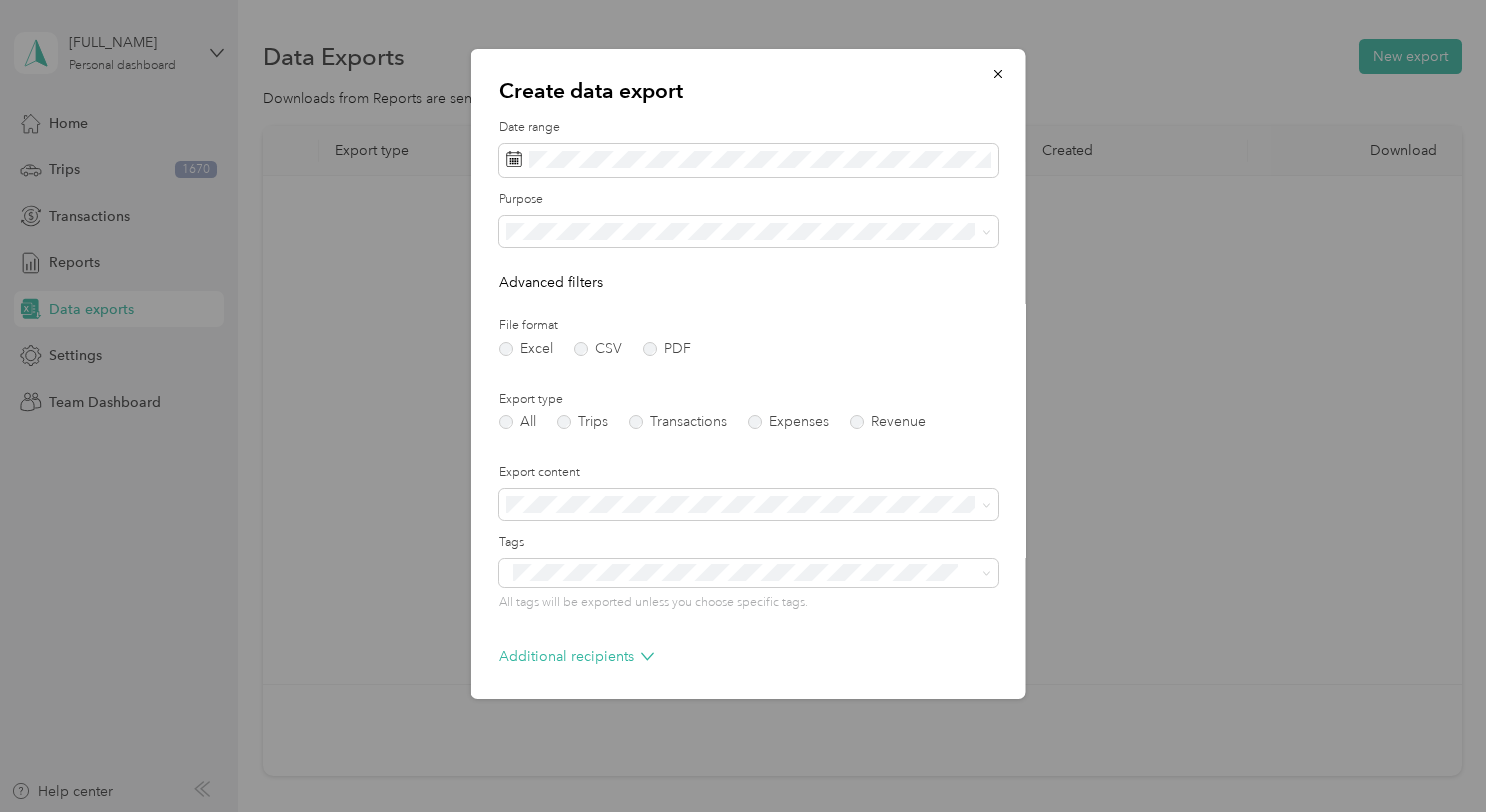 click on "Work" at bounding box center [748, 301] 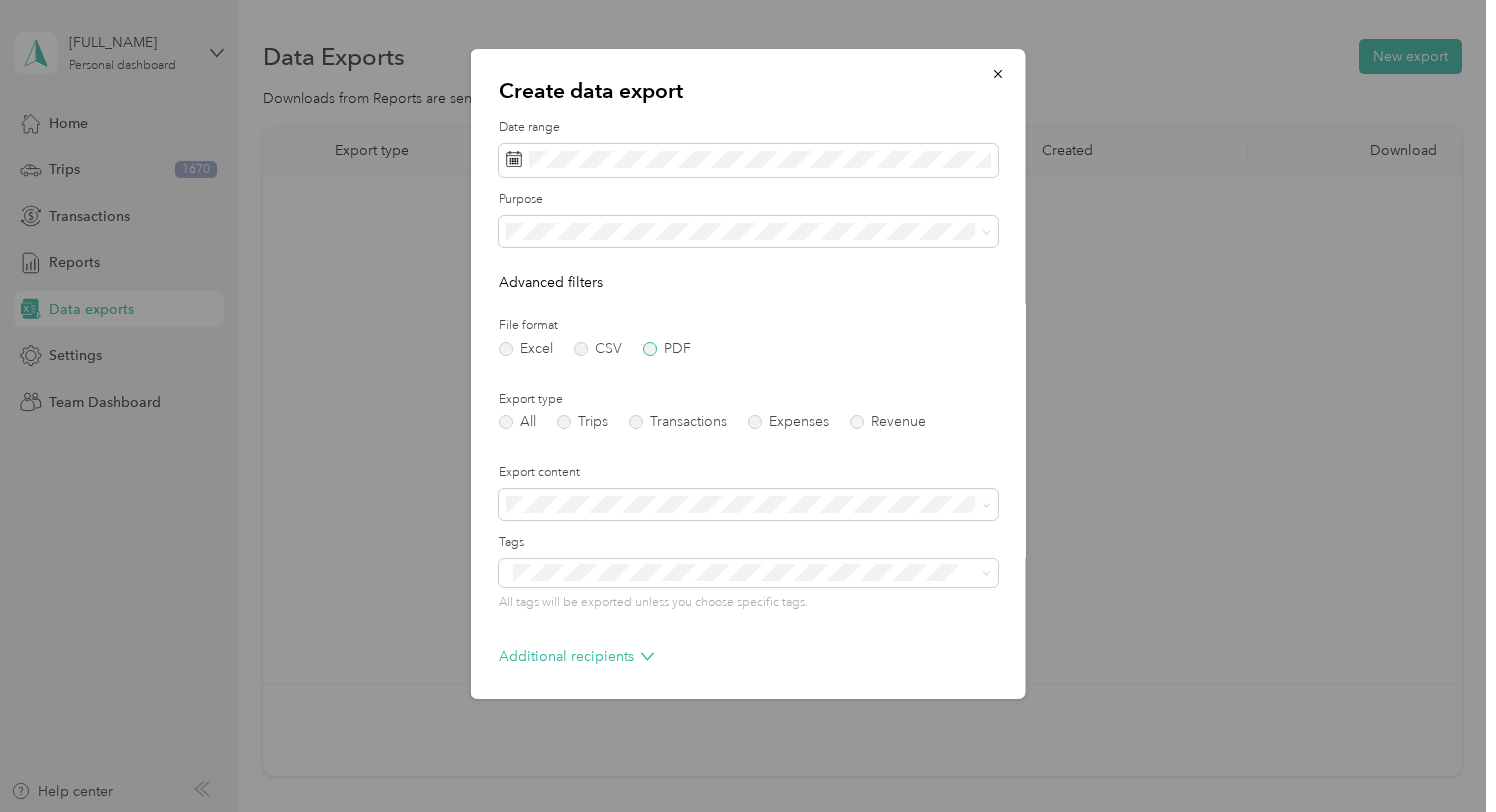click on "PDF" at bounding box center [667, 349] 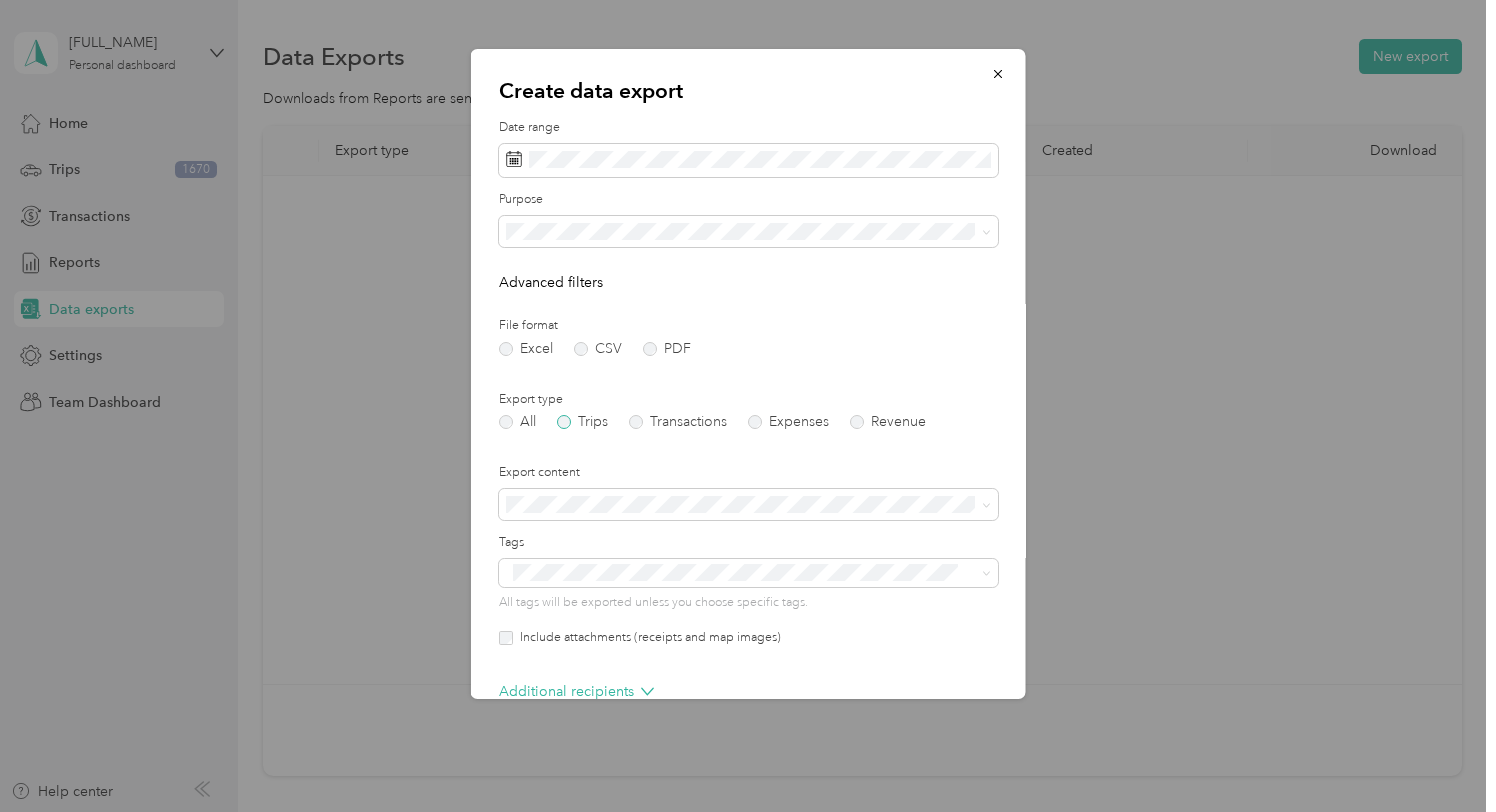 click on "Trips" at bounding box center (582, 422) 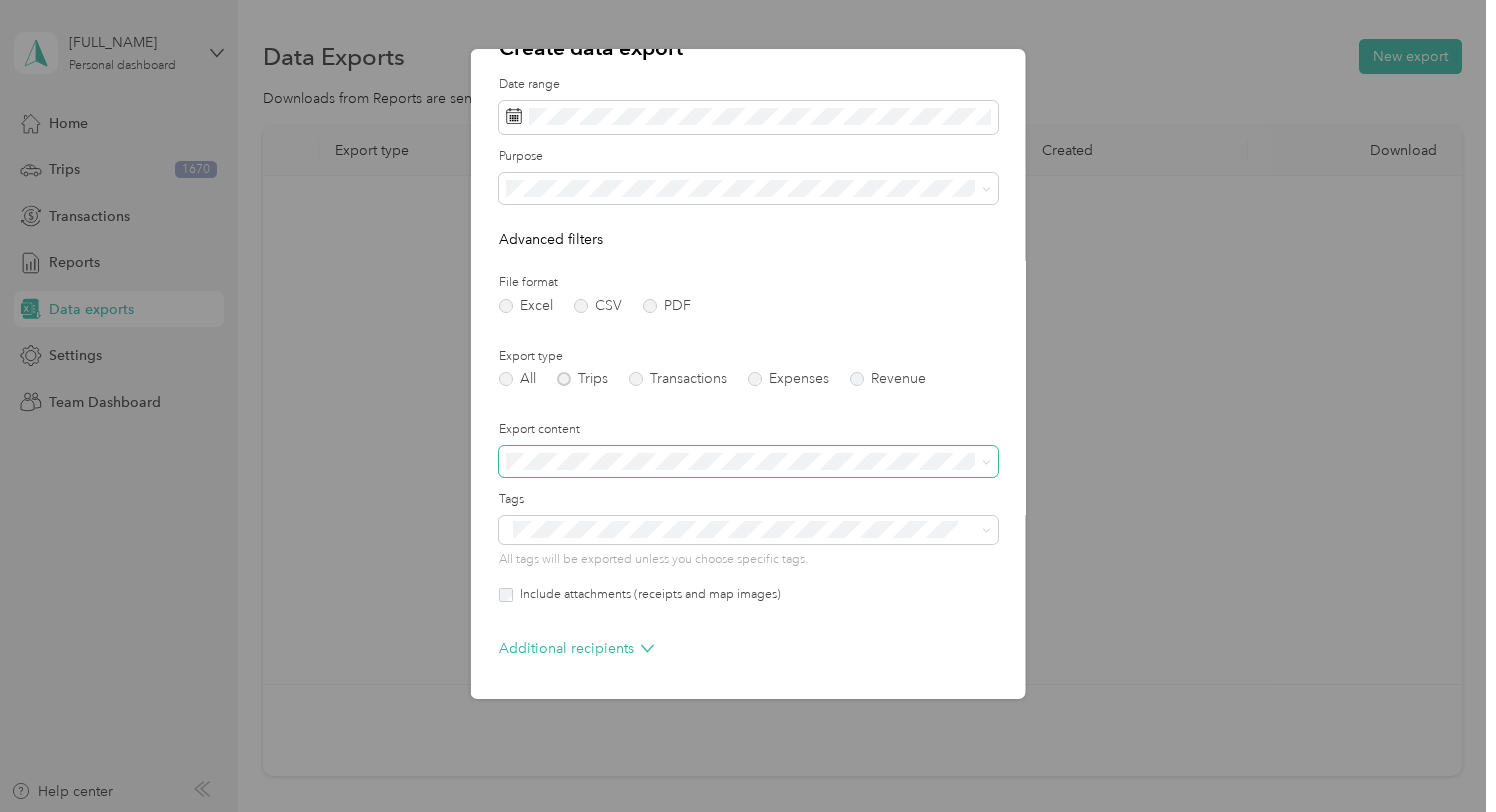 scroll, scrollTop: 112, scrollLeft: 0, axis: vertical 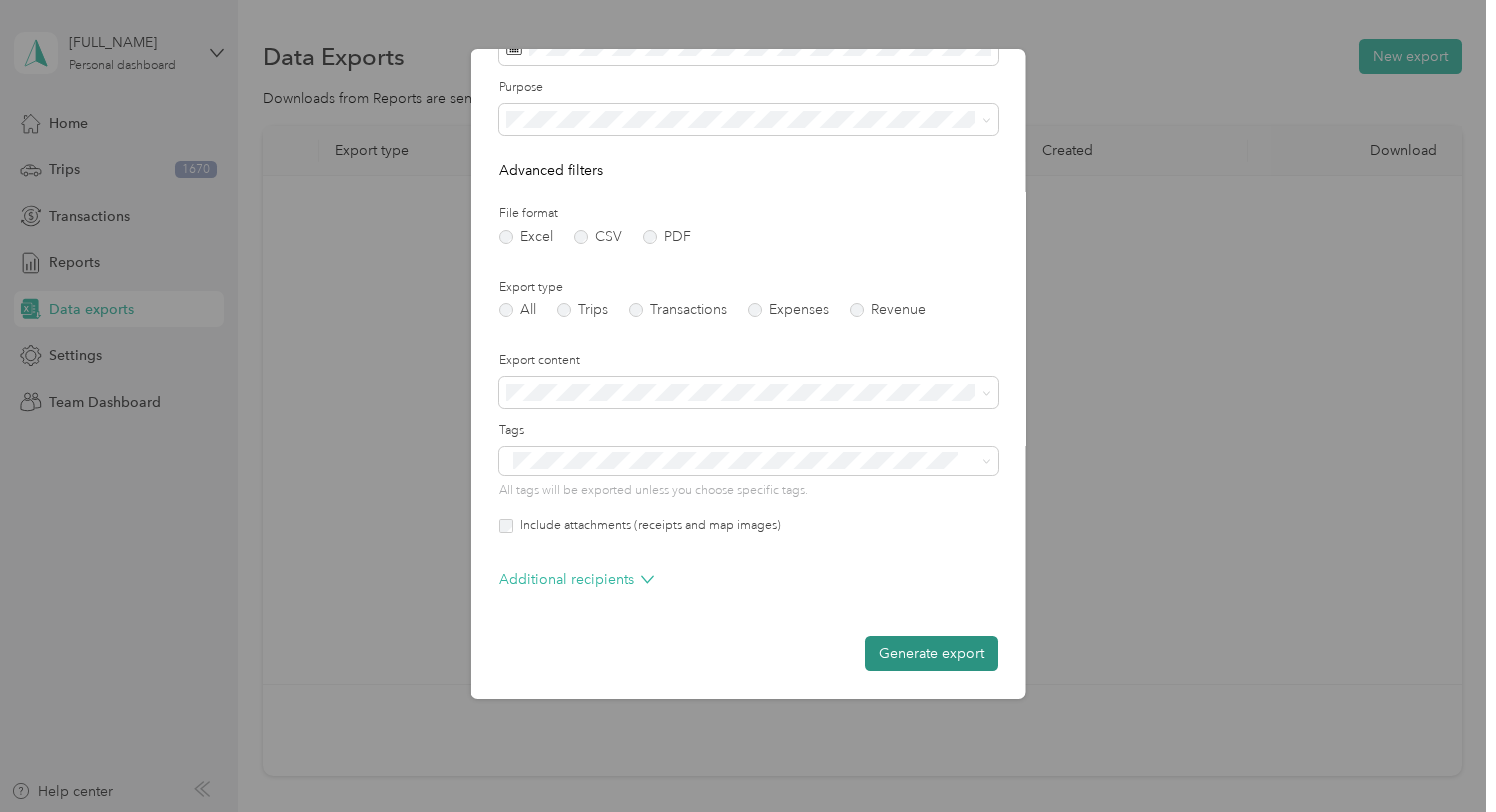 click on "Generate export" at bounding box center [931, 653] 